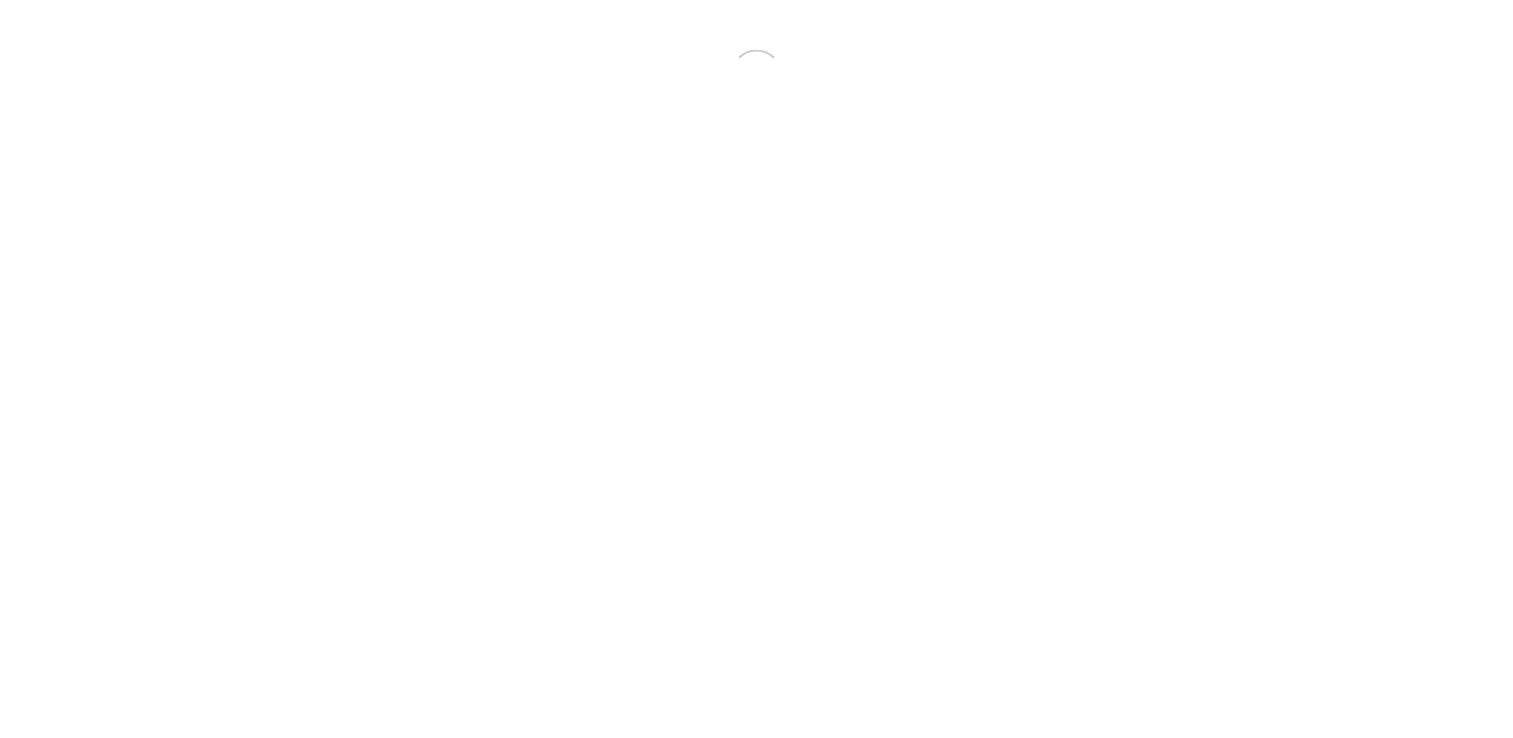 scroll, scrollTop: 0, scrollLeft: 0, axis: both 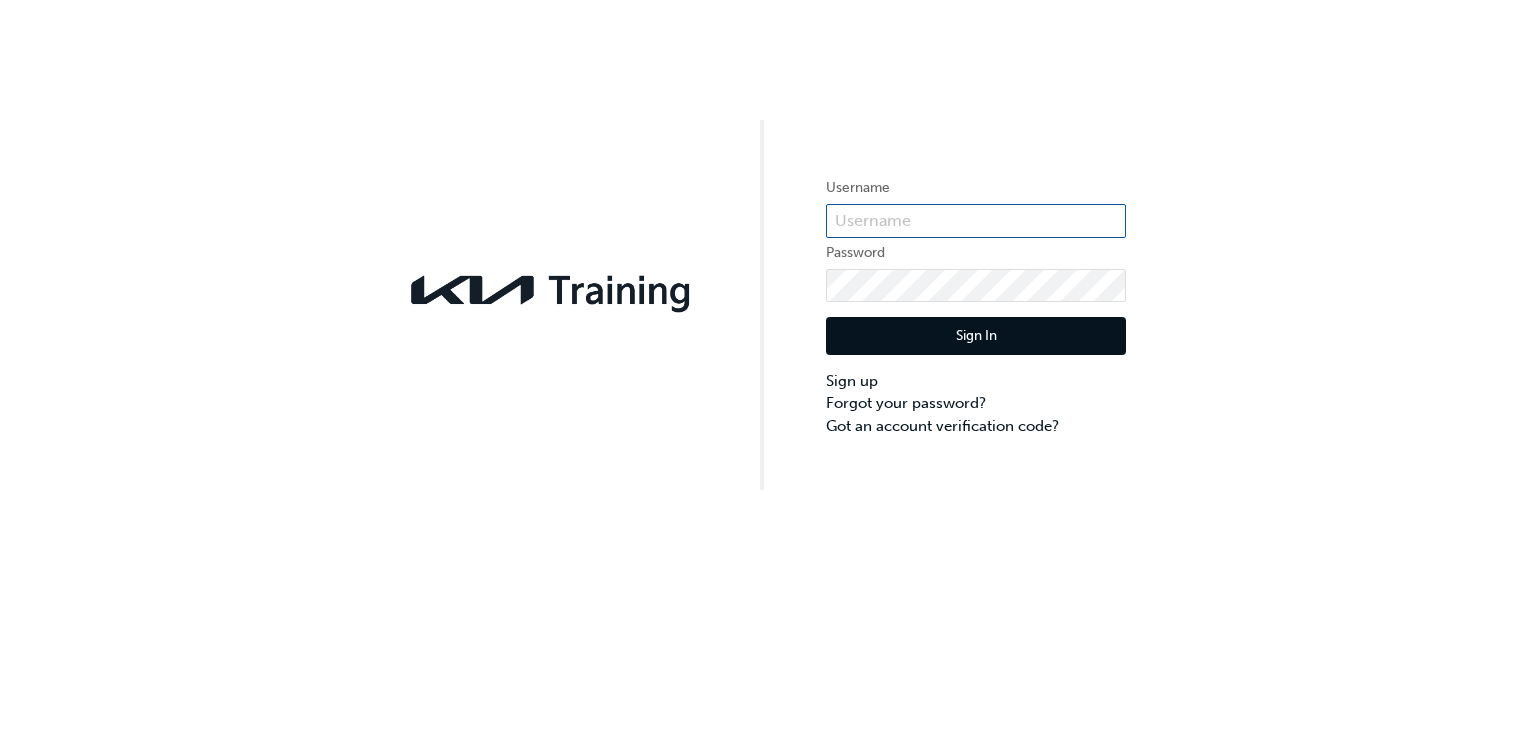 type on "KAU84506D2" 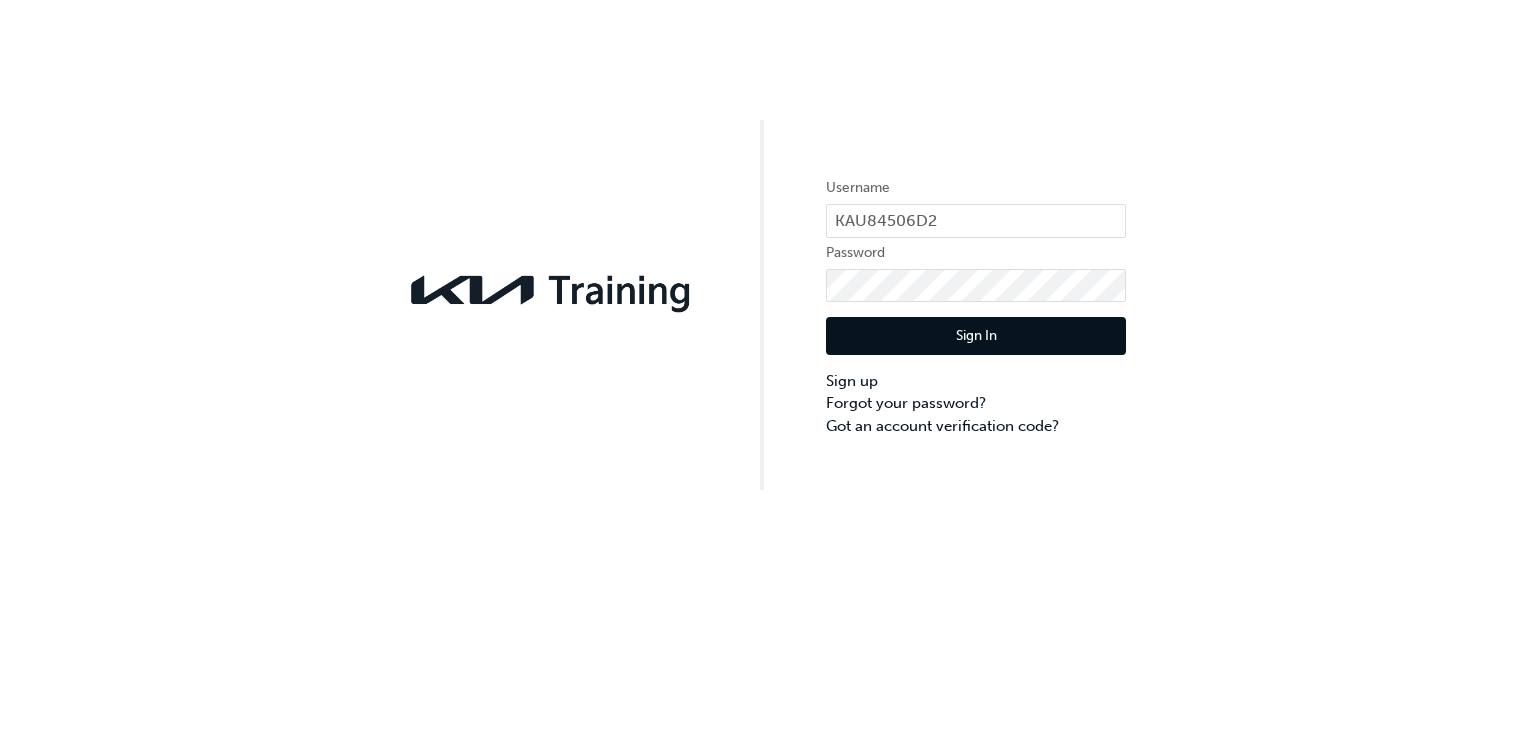 click on "Sign In" at bounding box center [976, 336] 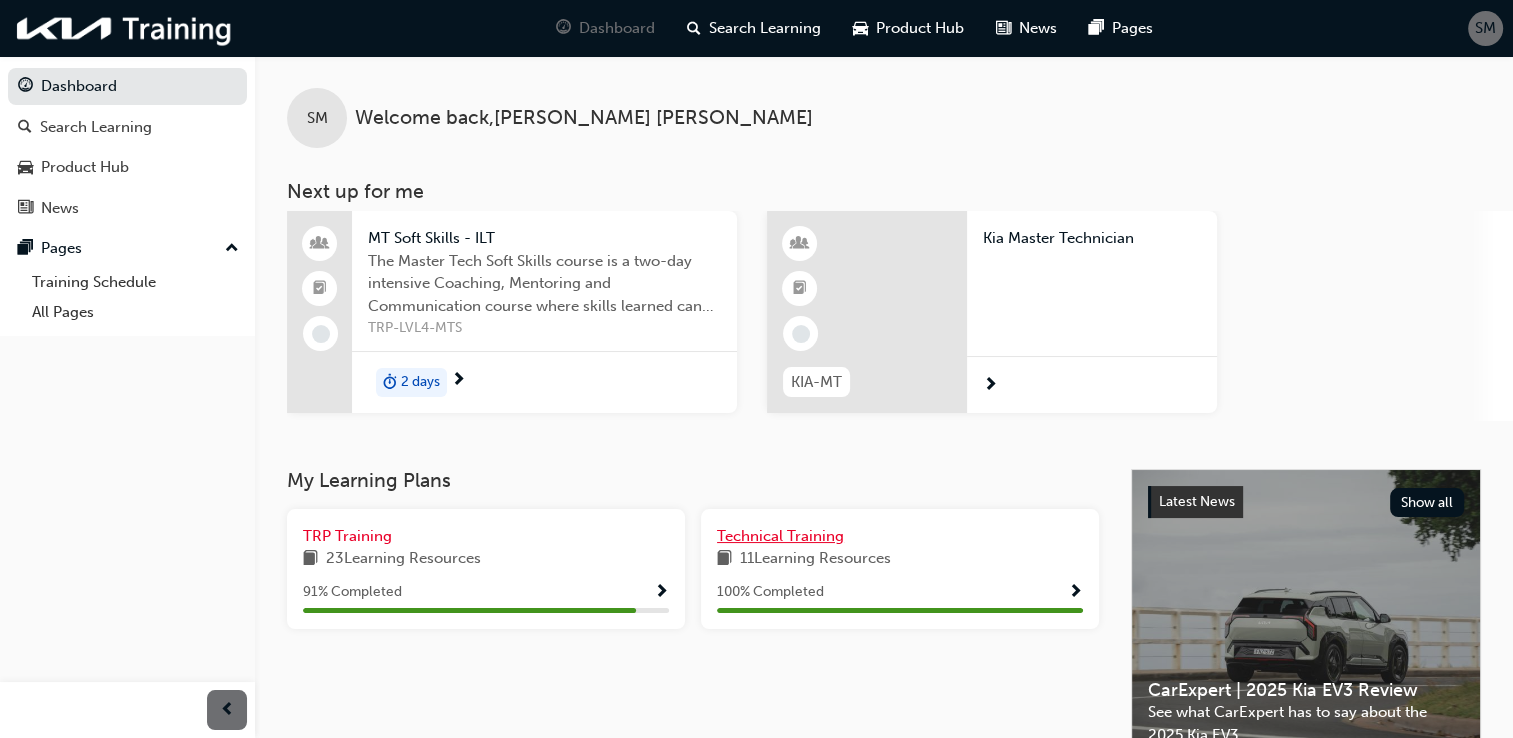 click on "Technical Training" at bounding box center [780, 536] 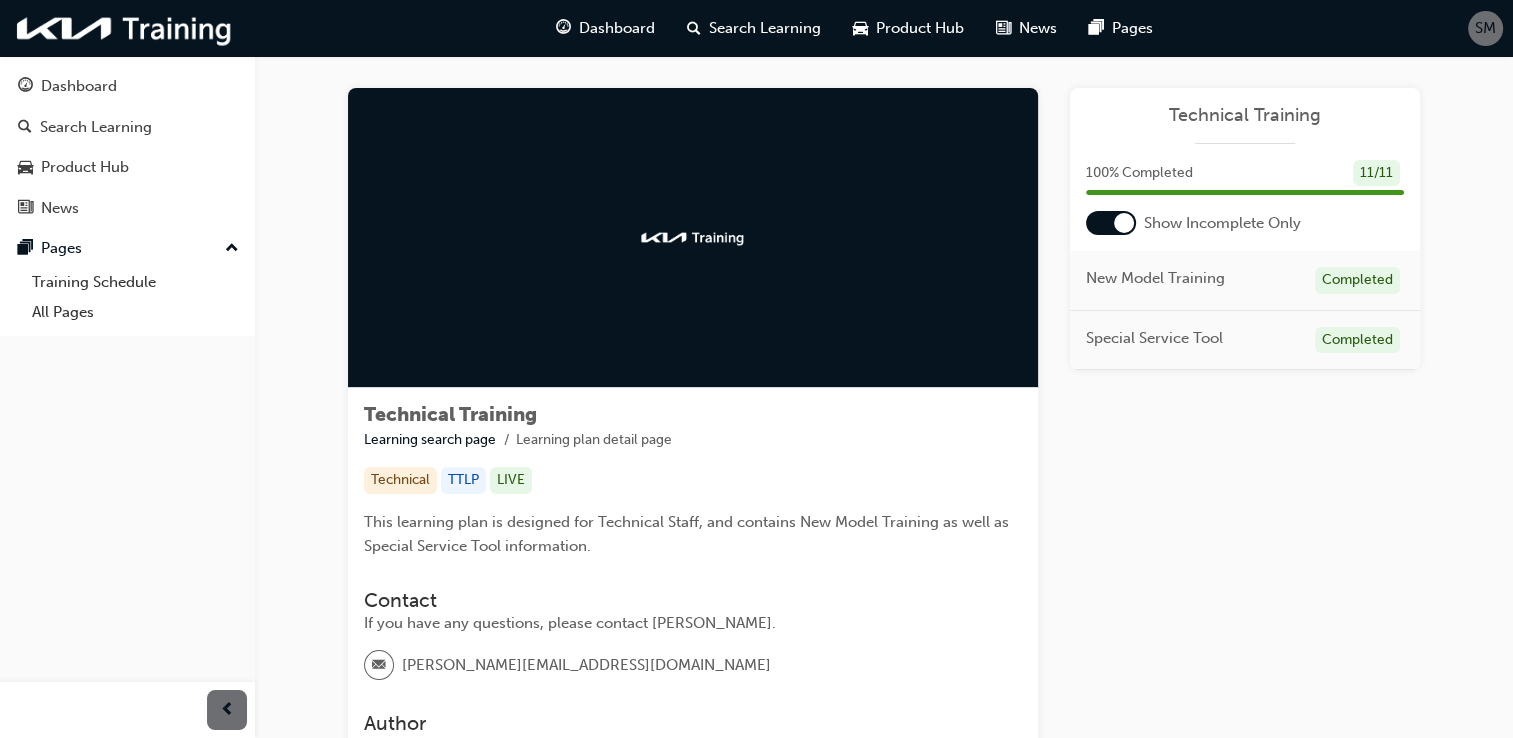 scroll, scrollTop: 0, scrollLeft: 0, axis: both 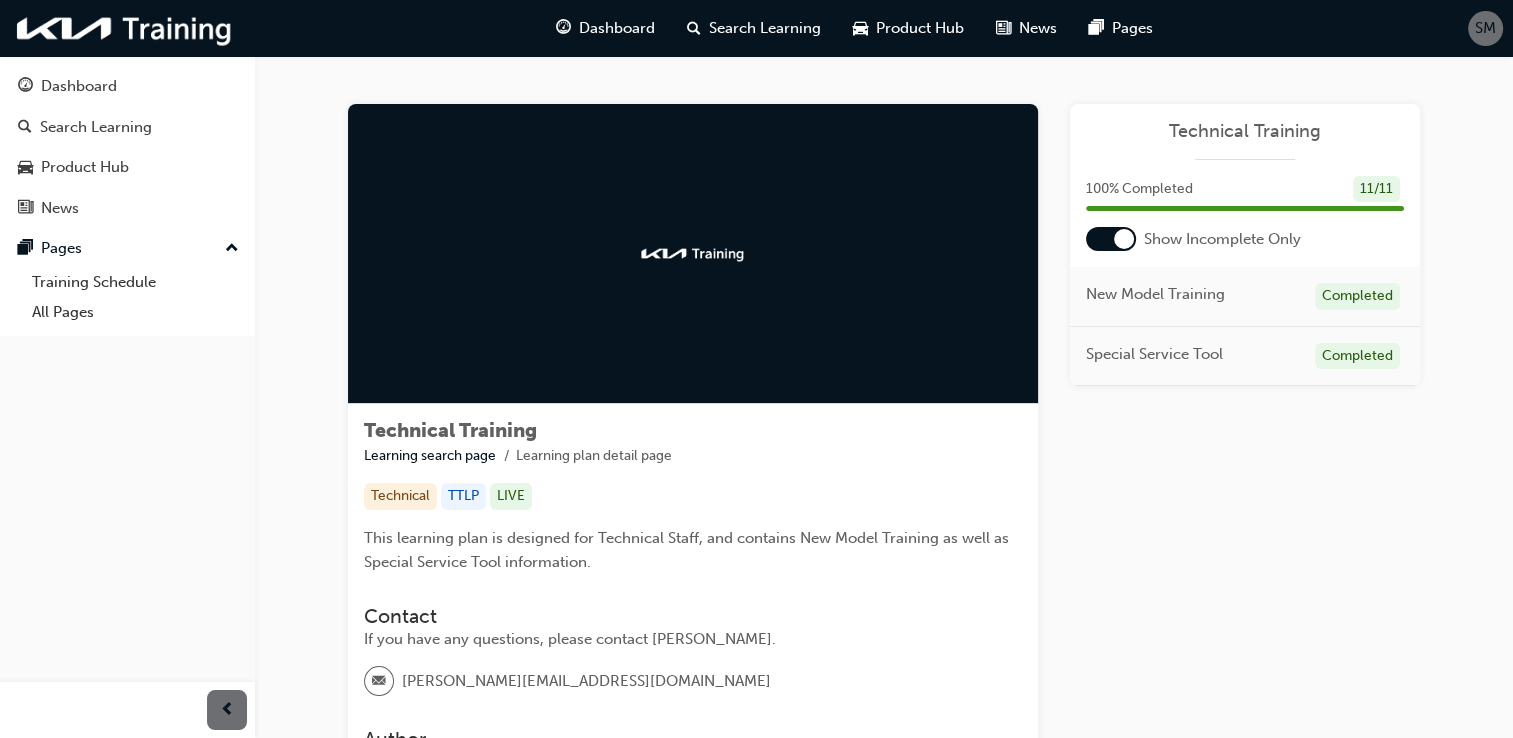 click on "New Model Training" at bounding box center [1155, 294] 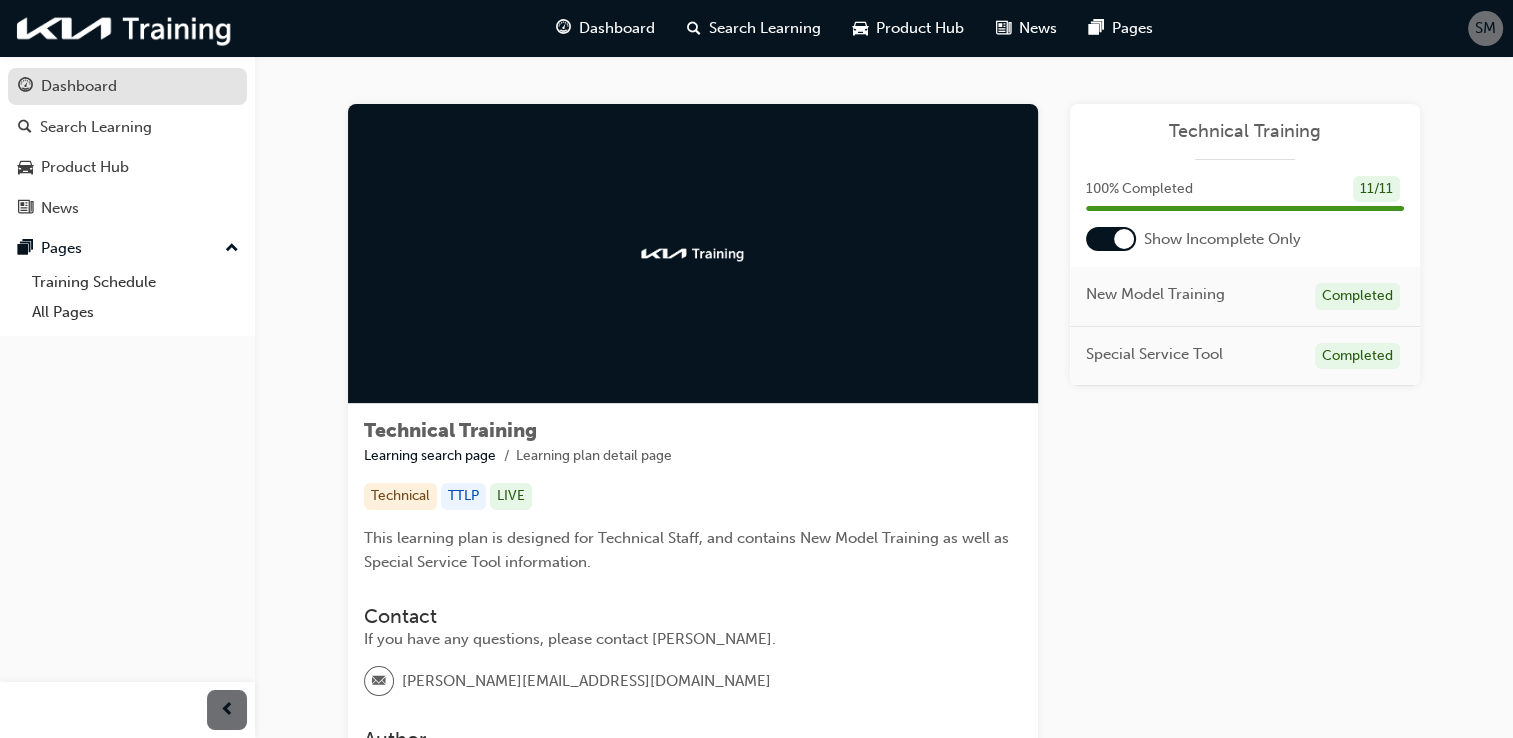 click on "Dashboard" at bounding box center [127, 86] 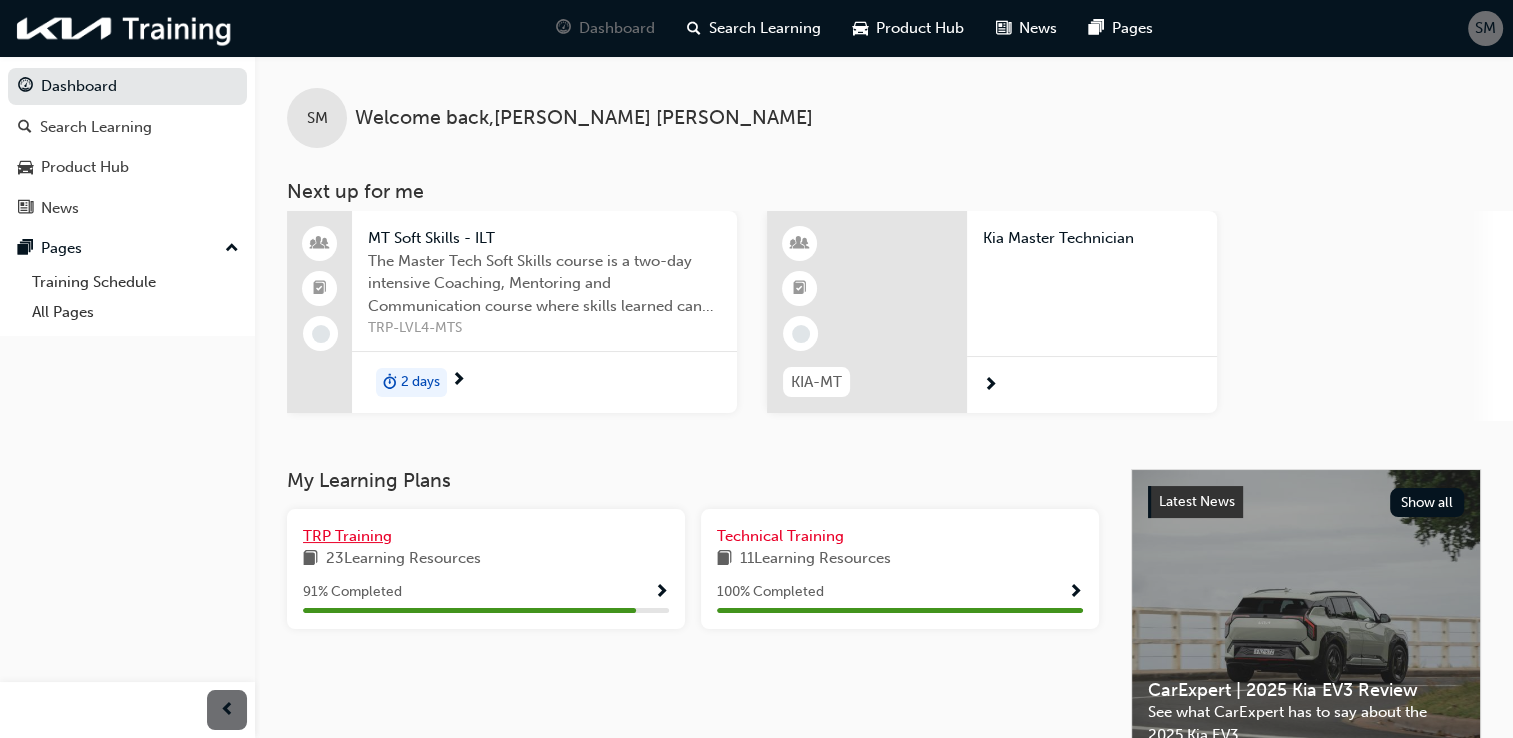 click on "TRP Training" at bounding box center [347, 536] 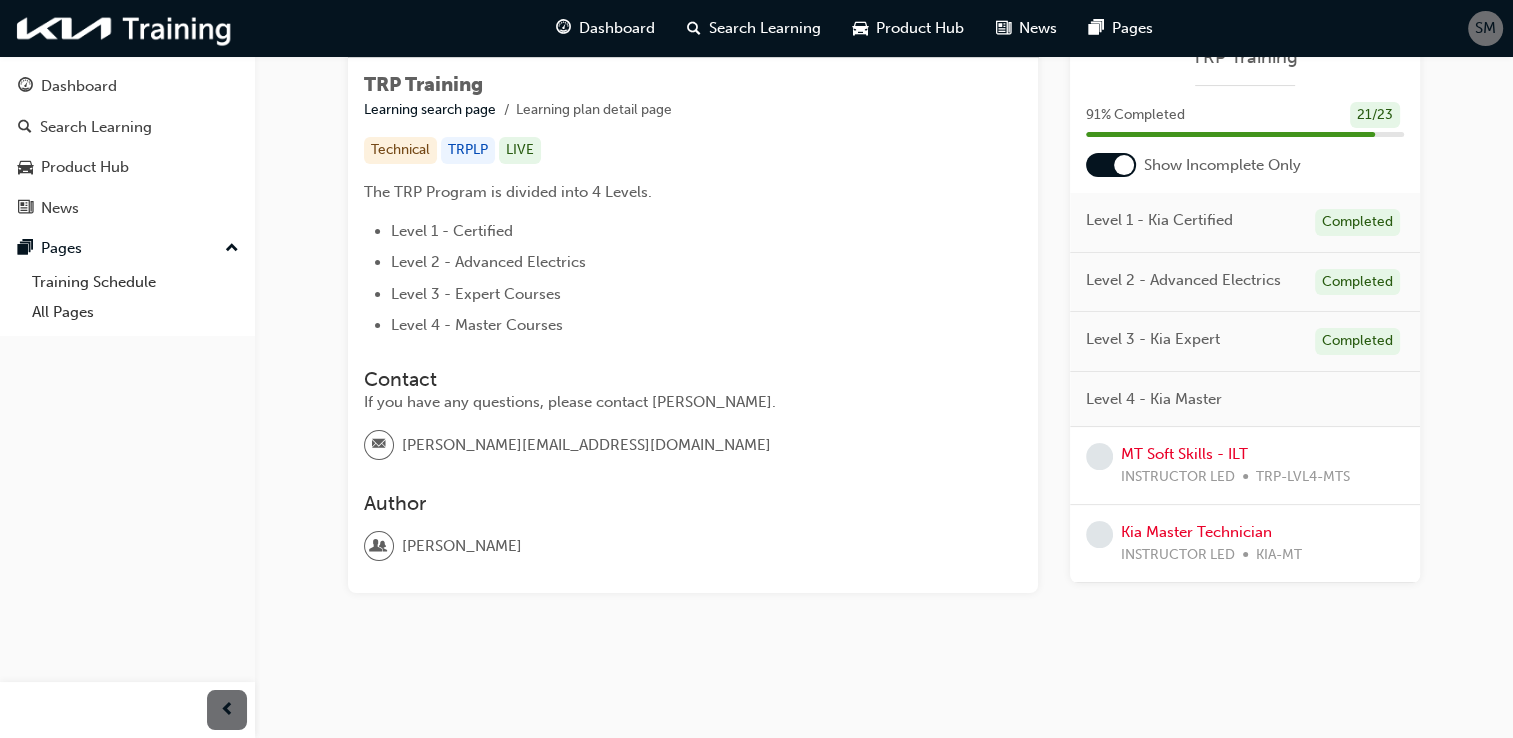 scroll, scrollTop: 0, scrollLeft: 0, axis: both 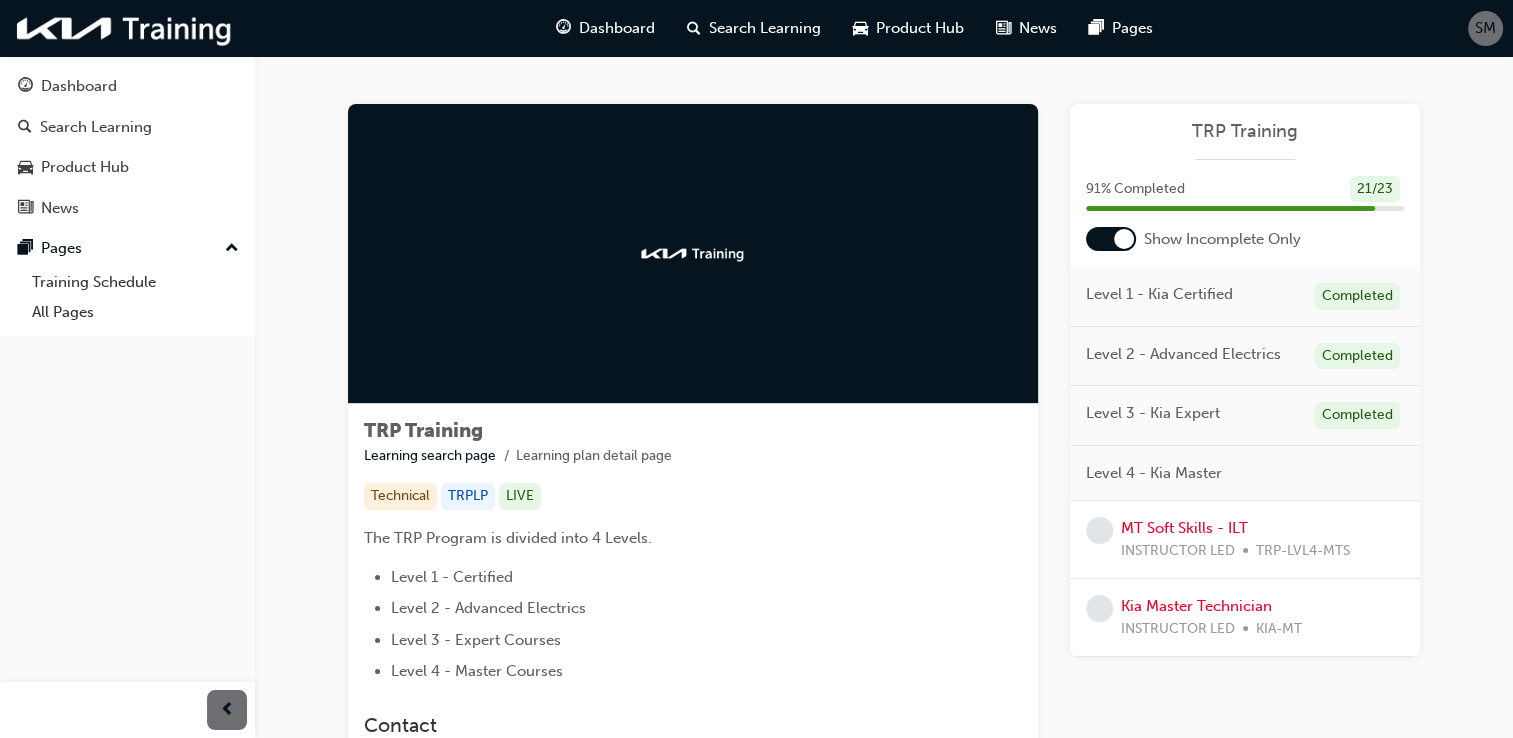 click on "Level 4 - Kia Master" at bounding box center (1245, 474) 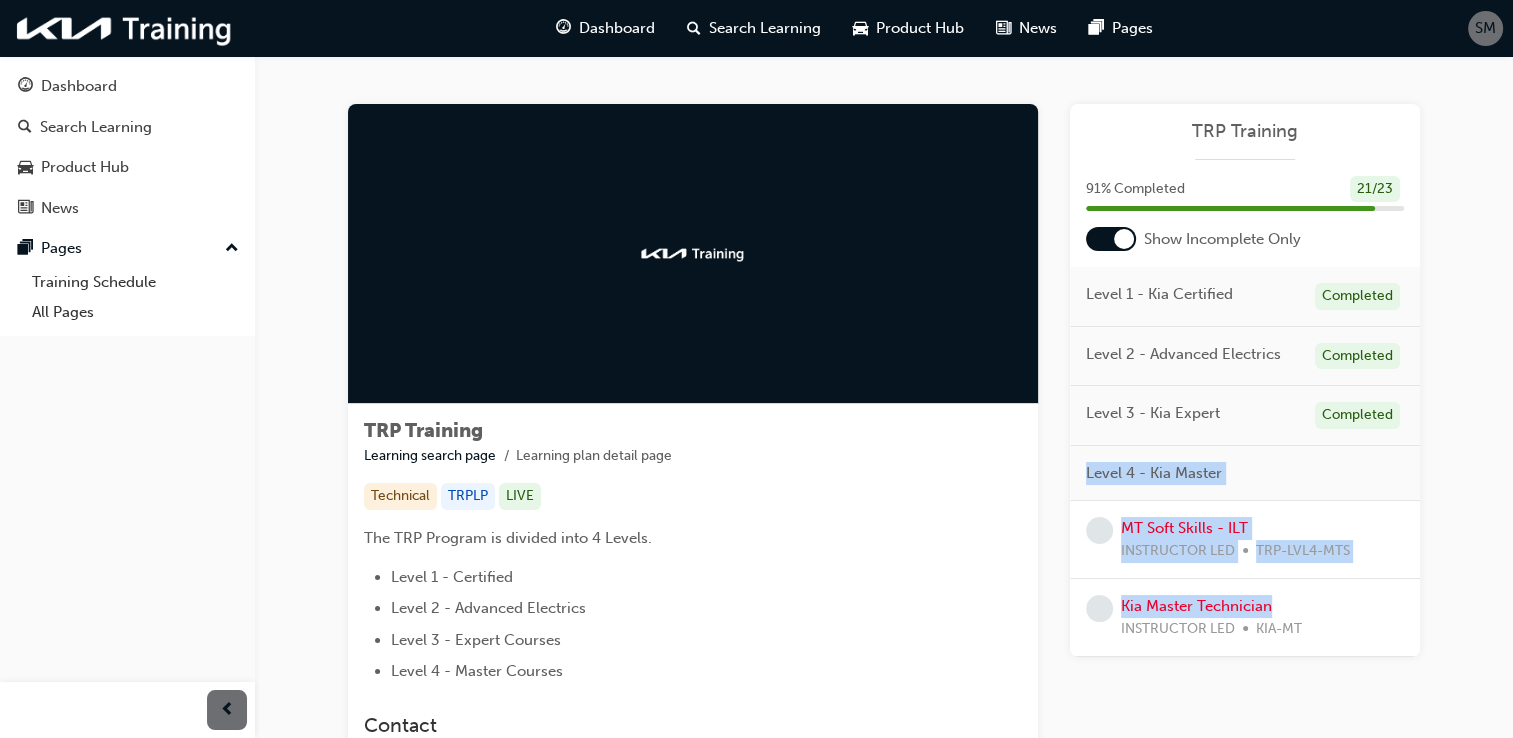 drag, startPoint x: 1506, startPoint y: 413, endPoint x: 1531, endPoint y: 586, distance: 174.79703 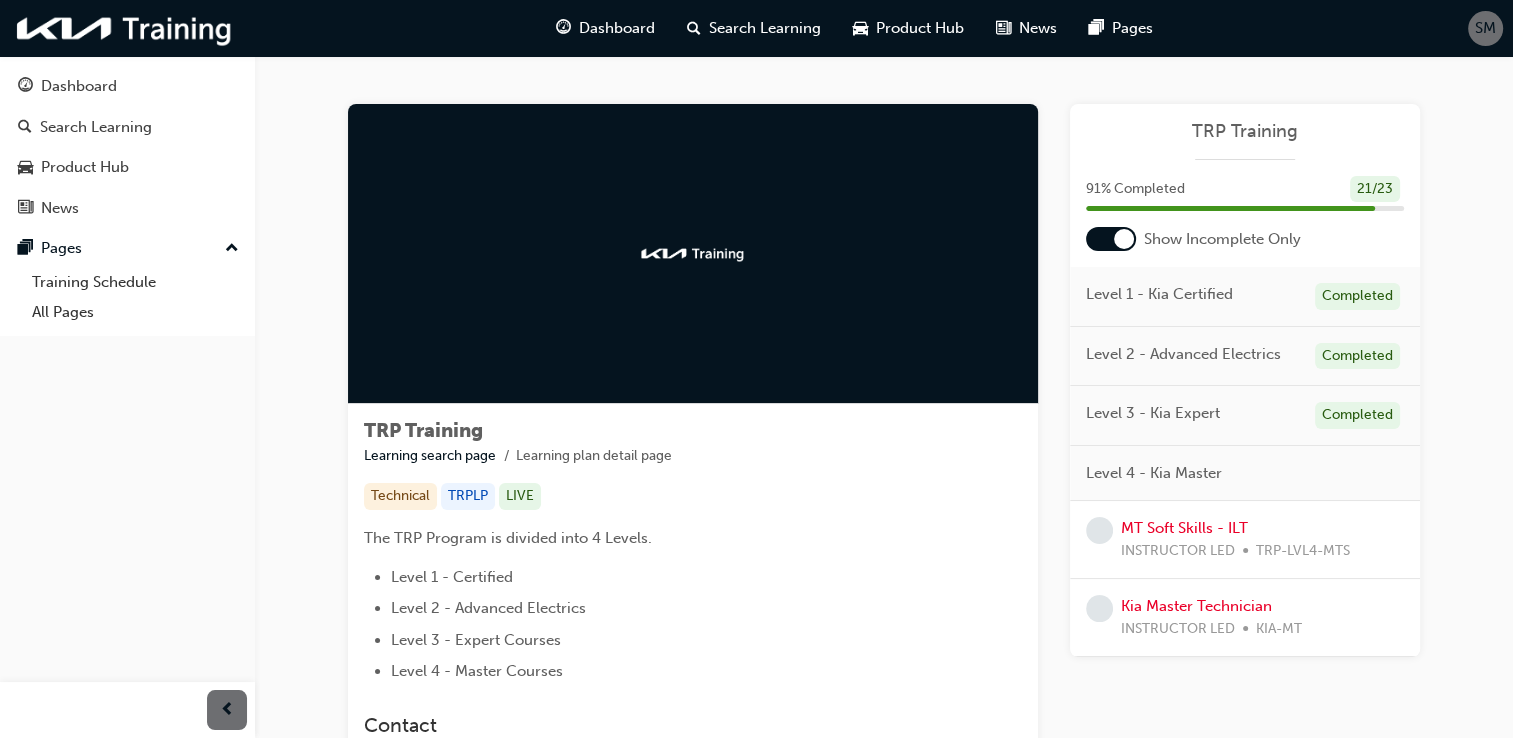 drag, startPoint x: 1531, startPoint y: 586, endPoint x: 1442, endPoint y: 681, distance: 130.1768 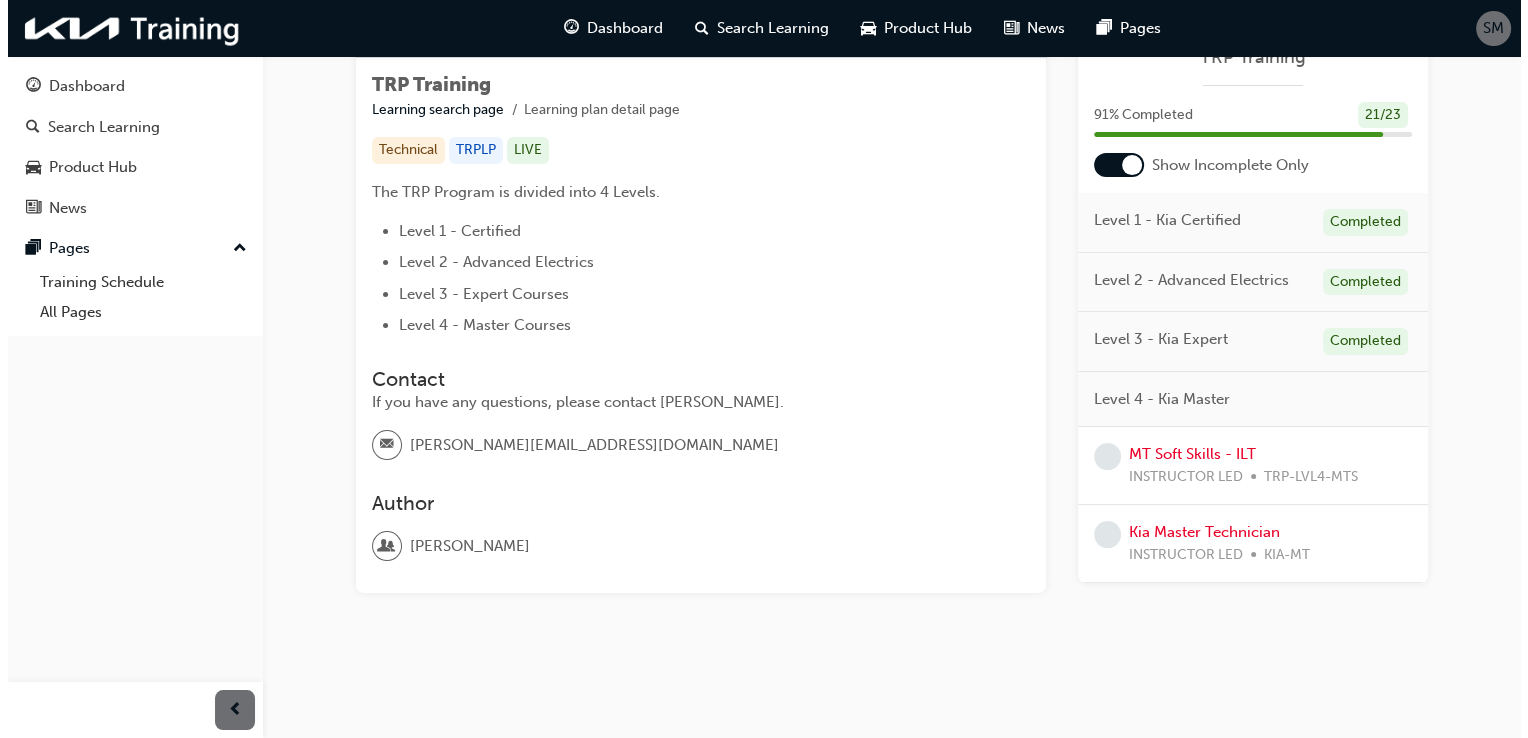 scroll, scrollTop: 0, scrollLeft: 0, axis: both 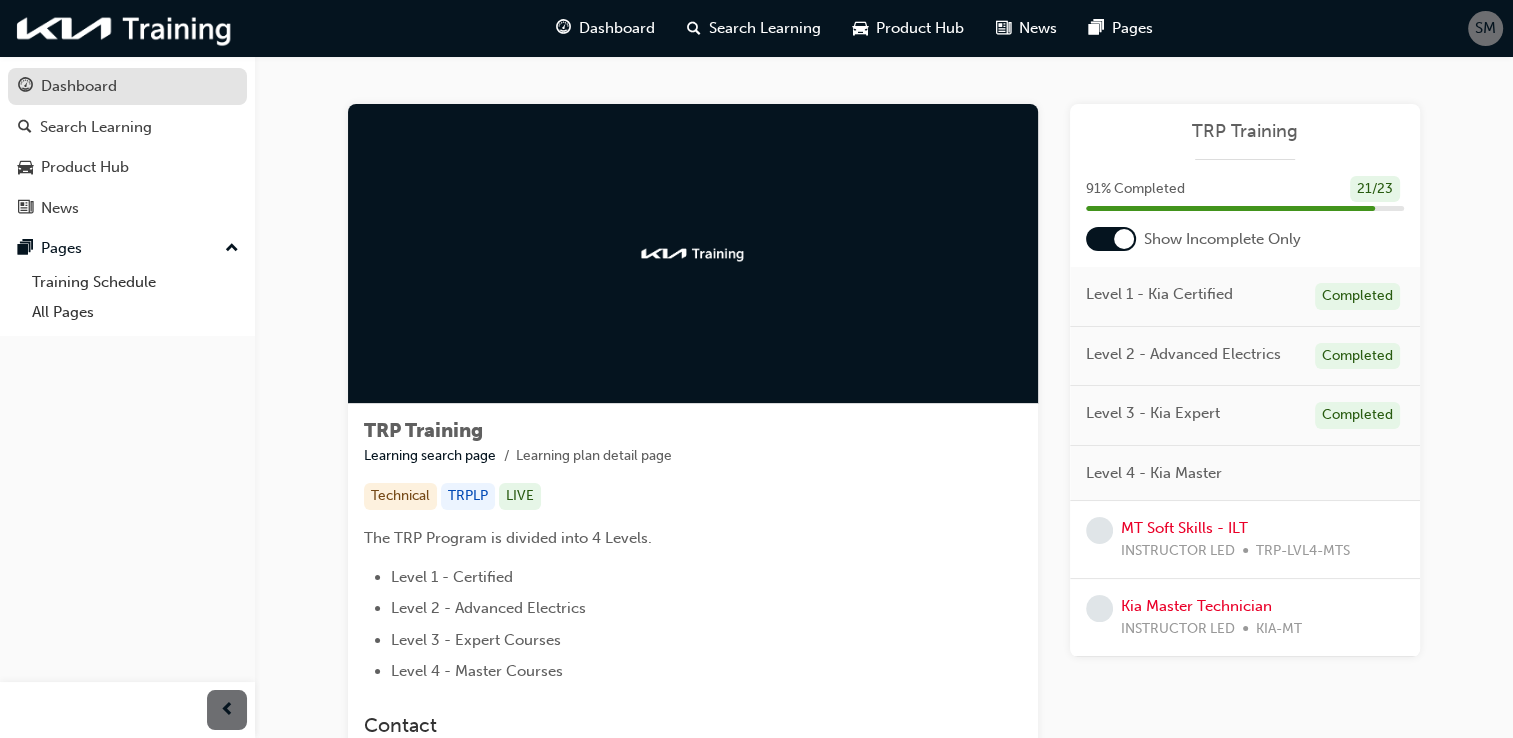 click on "Dashboard" at bounding box center [127, 86] 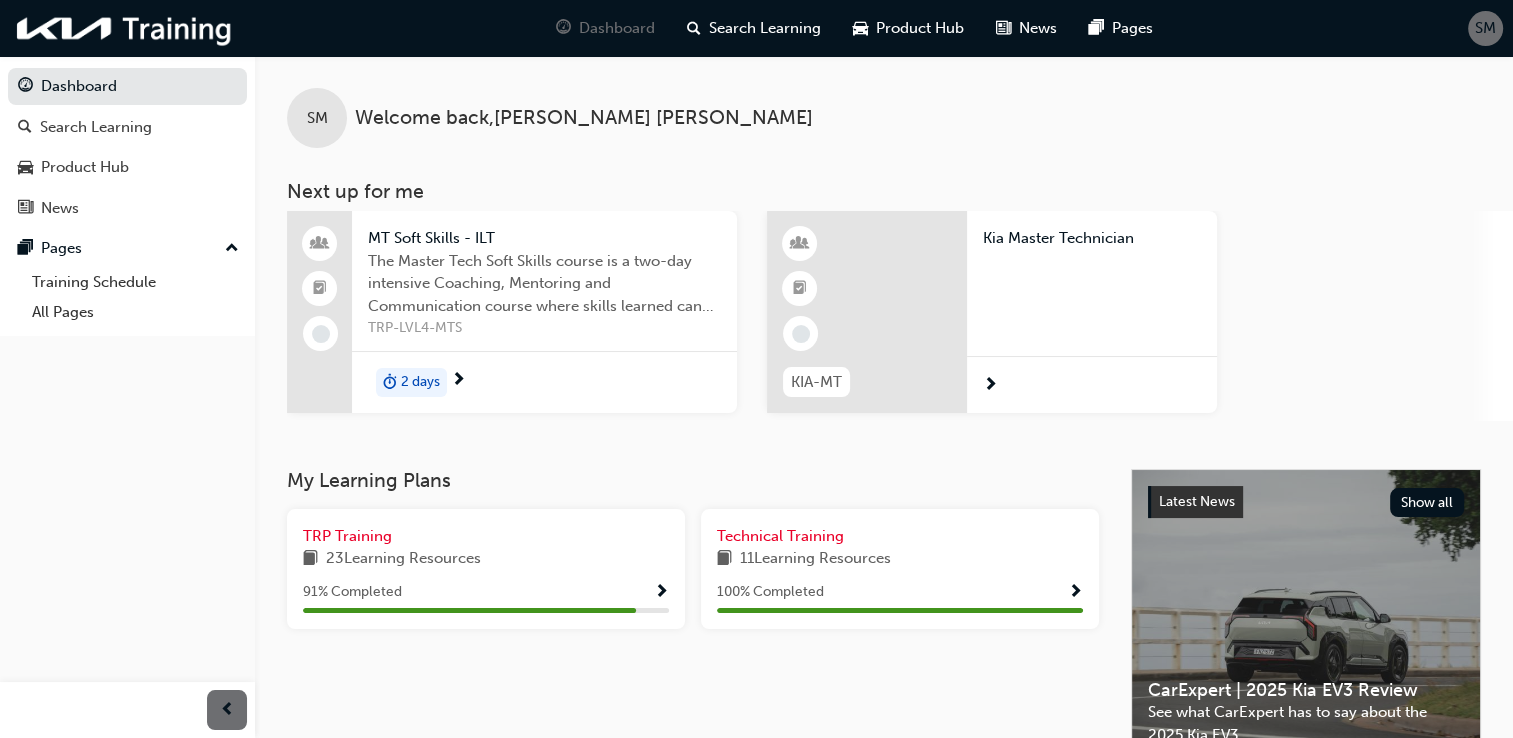click on "Kia Master Technician" at bounding box center (1092, 238) 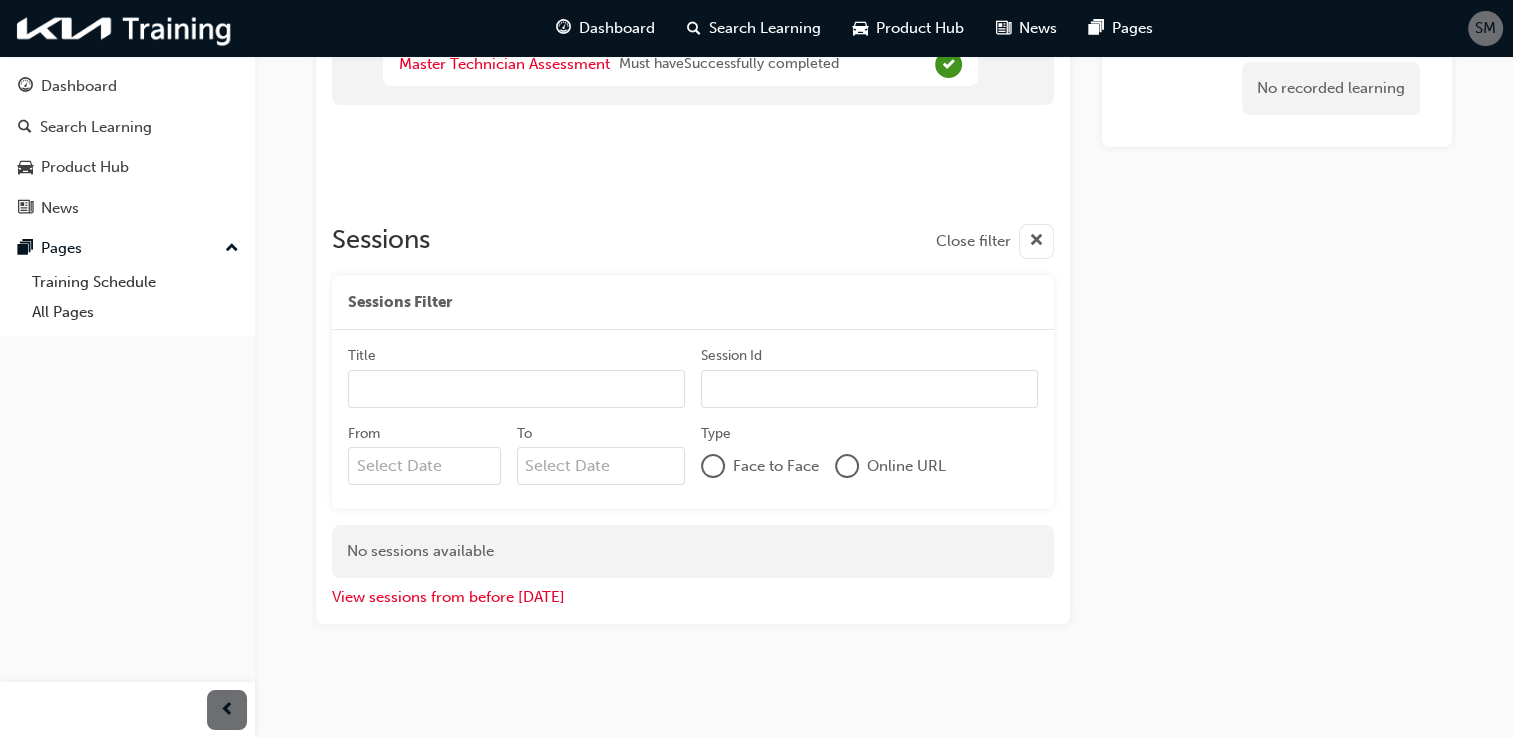 scroll, scrollTop: 0, scrollLeft: 0, axis: both 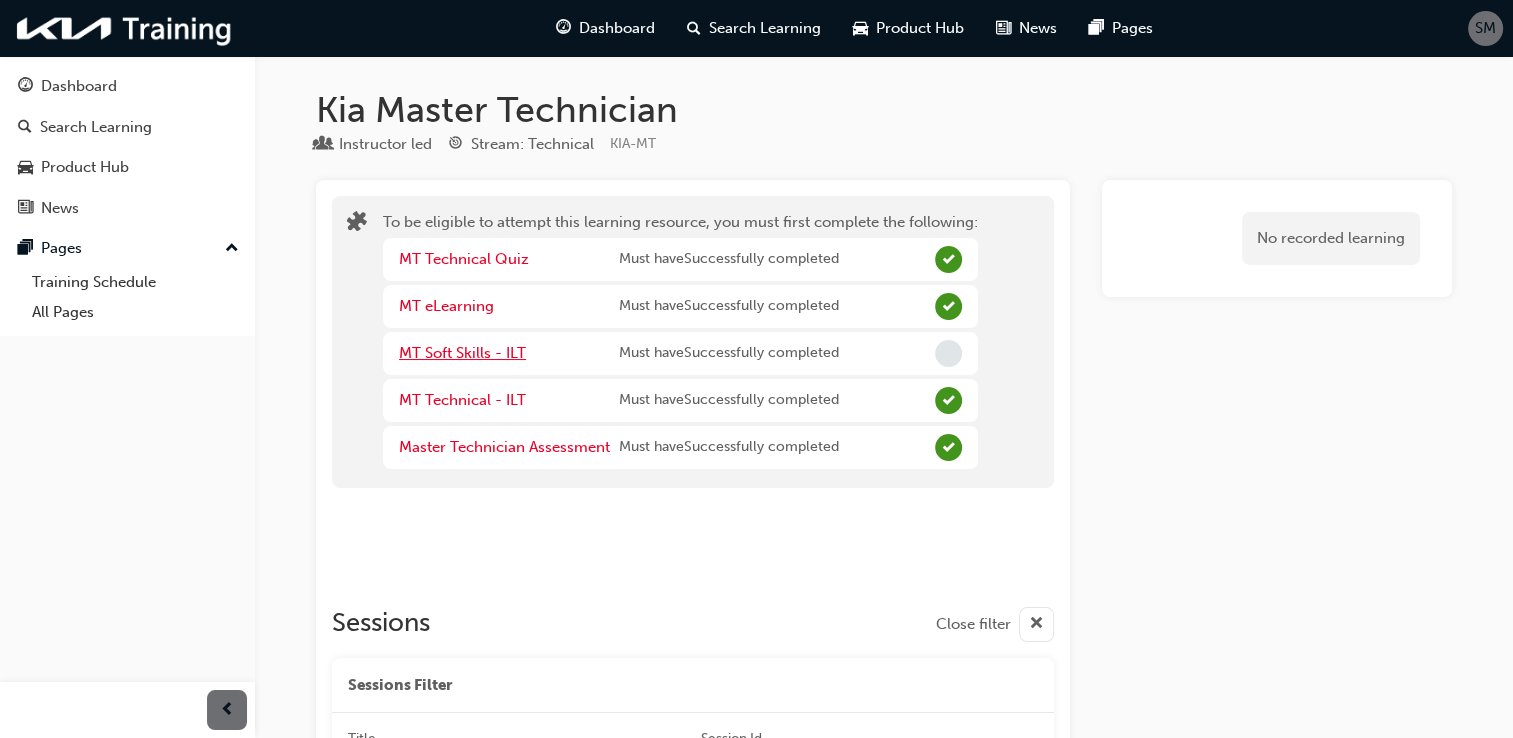 click on "MT Soft Skills - ILT" at bounding box center [462, 353] 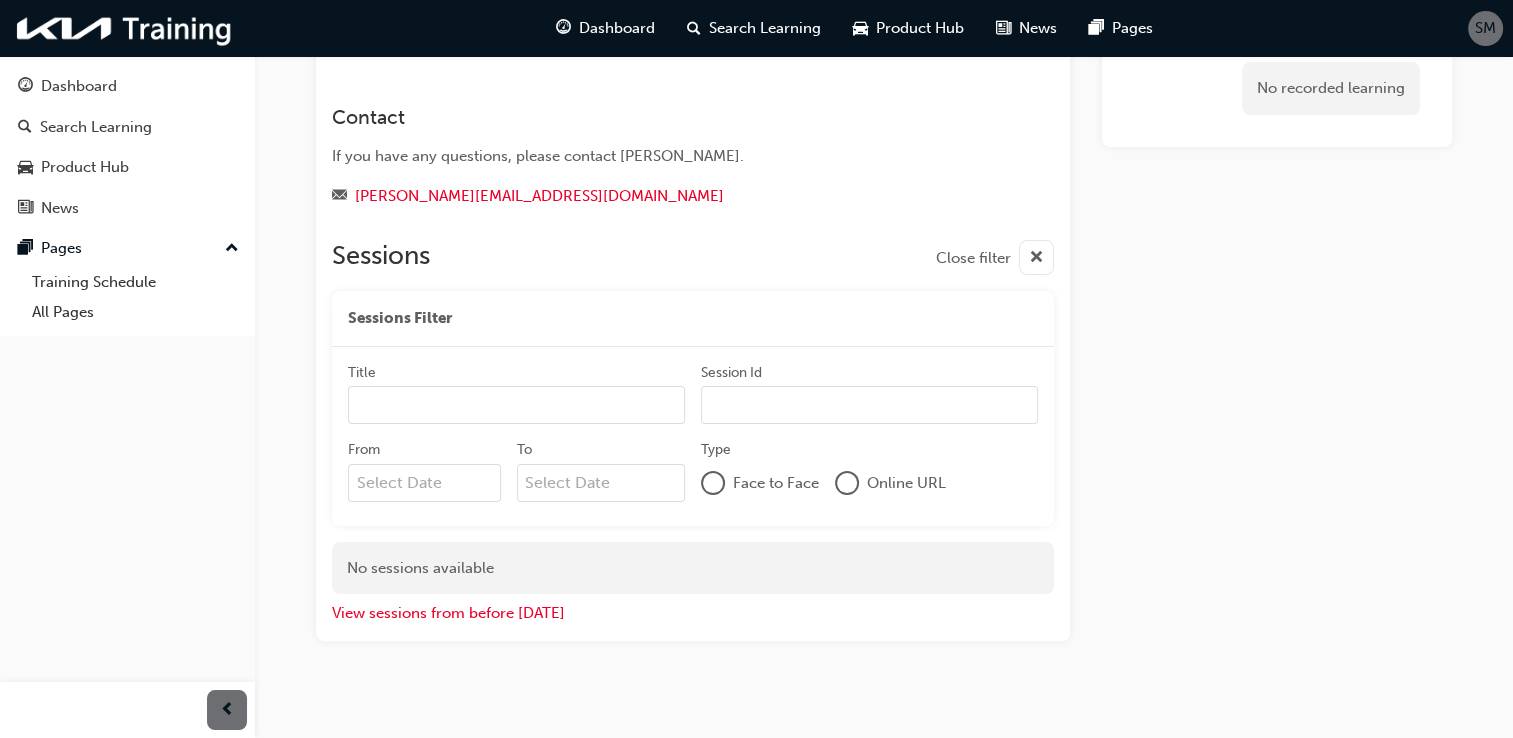 scroll, scrollTop: 332, scrollLeft: 0, axis: vertical 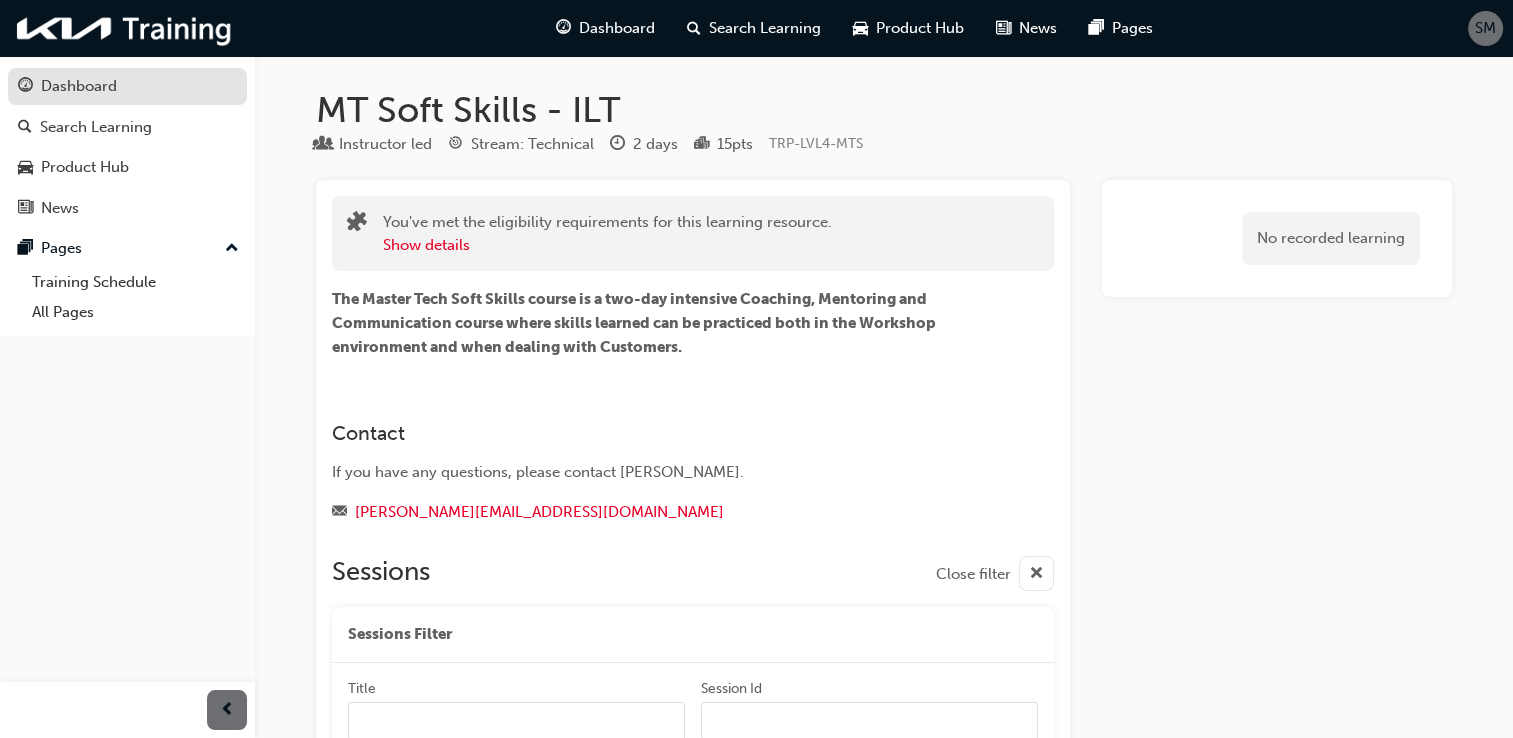 click on "Dashboard" at bounding box center [127, 86] 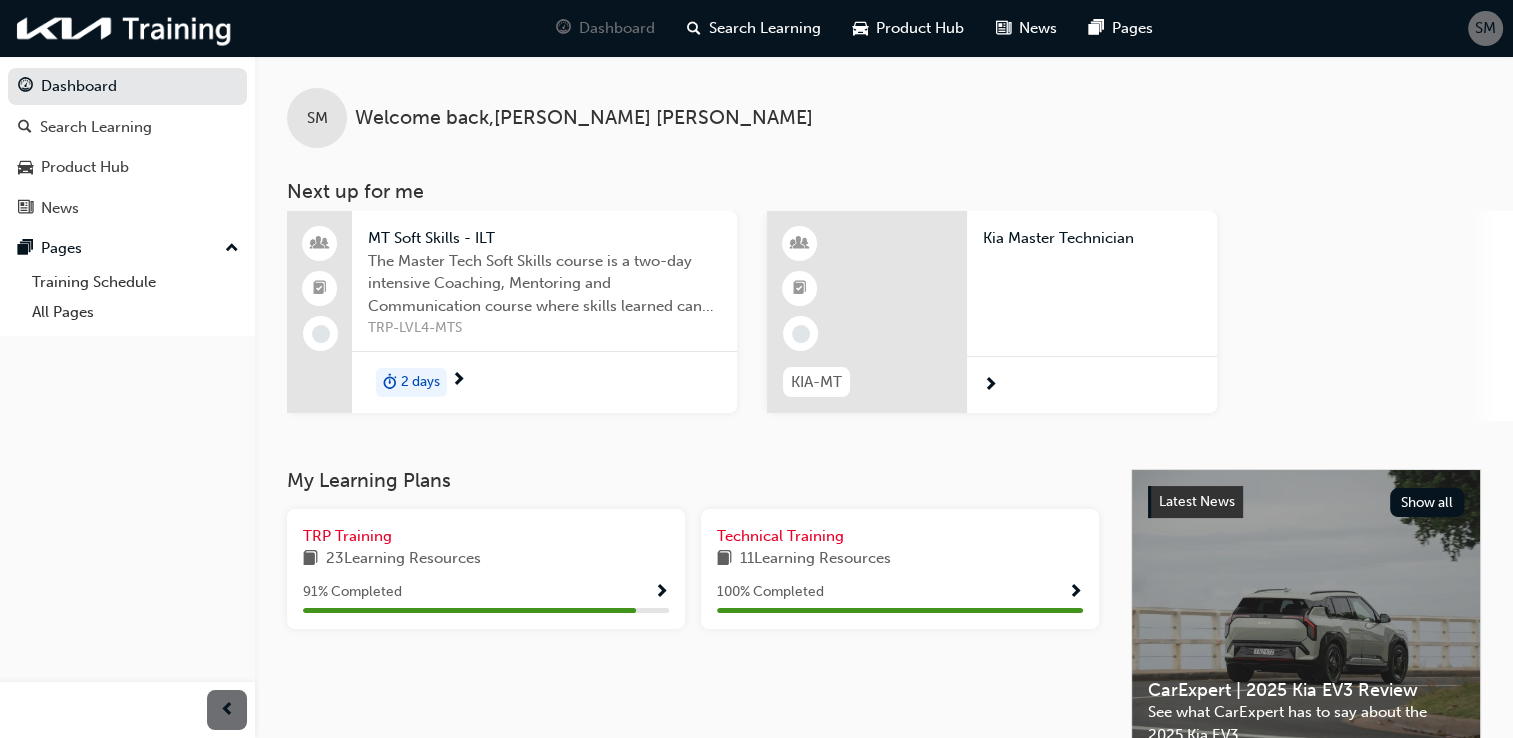 click on "SM" at bounding box center [1485, 28] 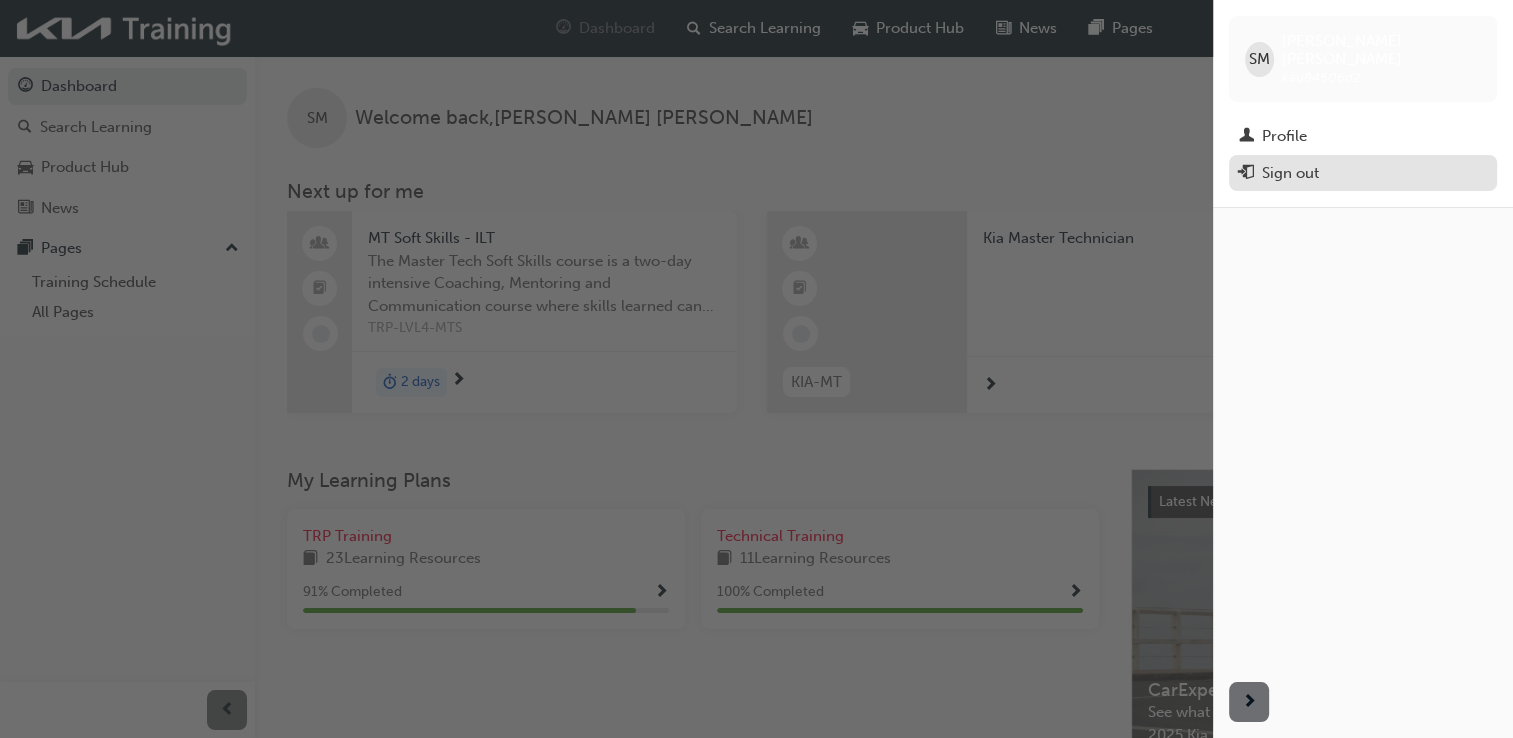 click on "Sign out" at bounding box center [1363, 173] 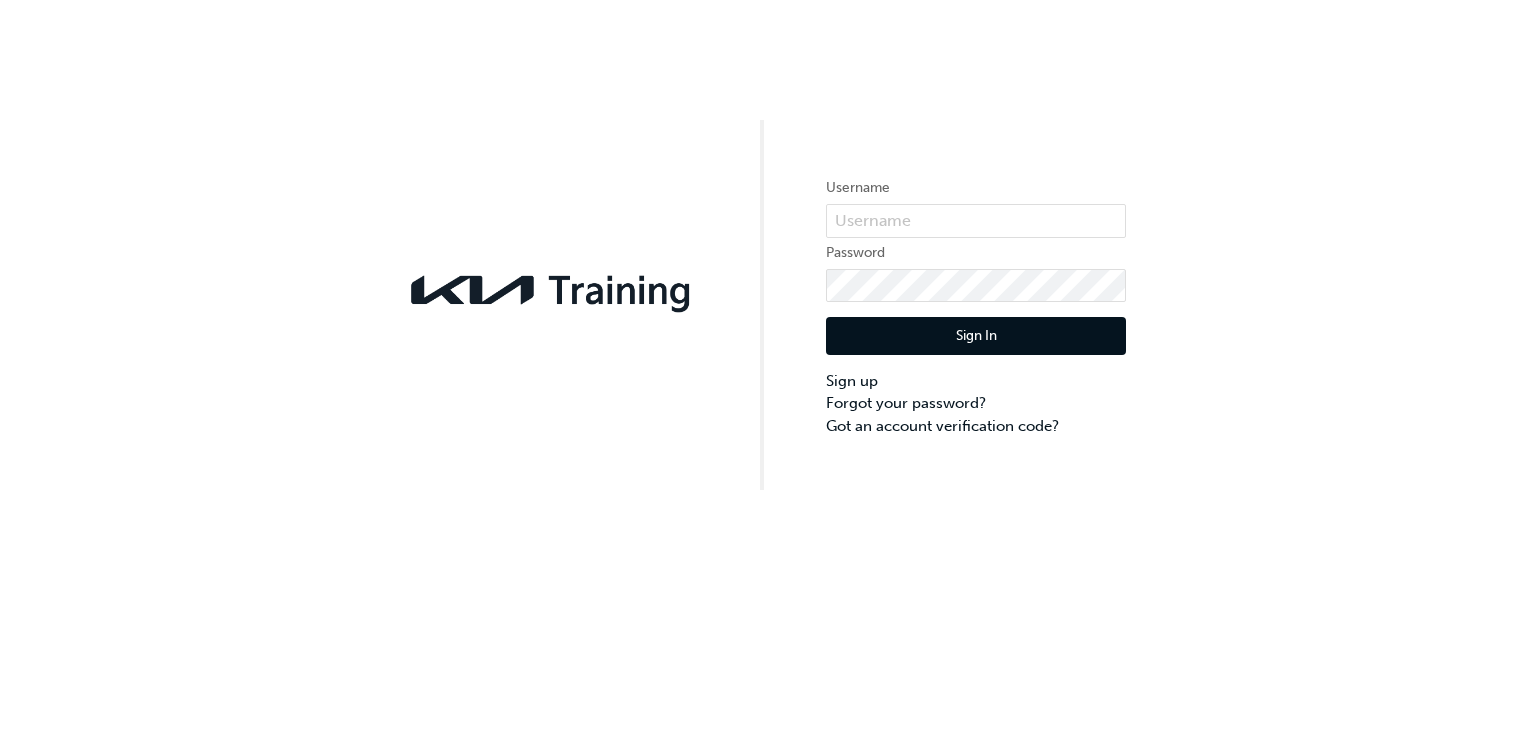 scroll, scrollTop: 0, scrollLeft: 0, axis: both 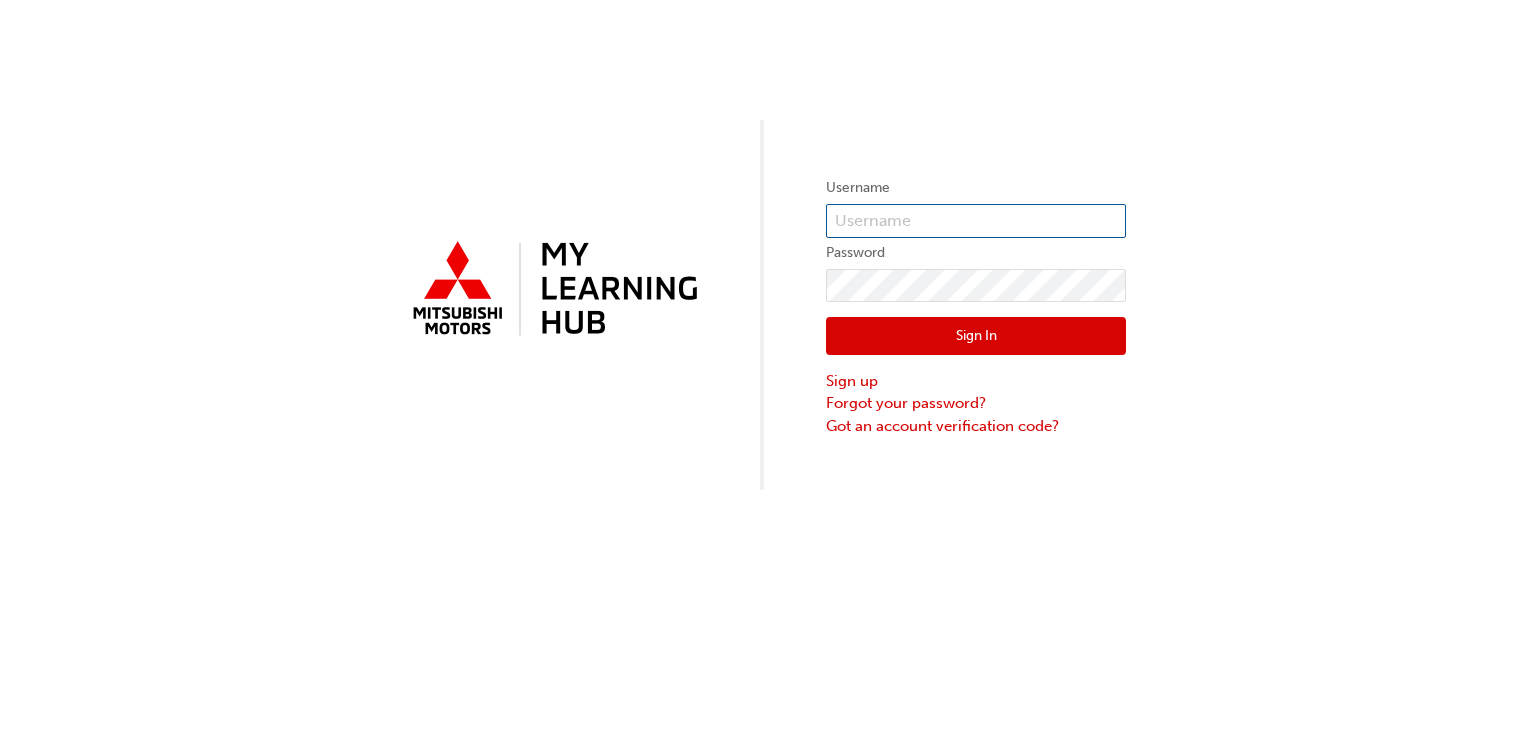 type on "0007052759" 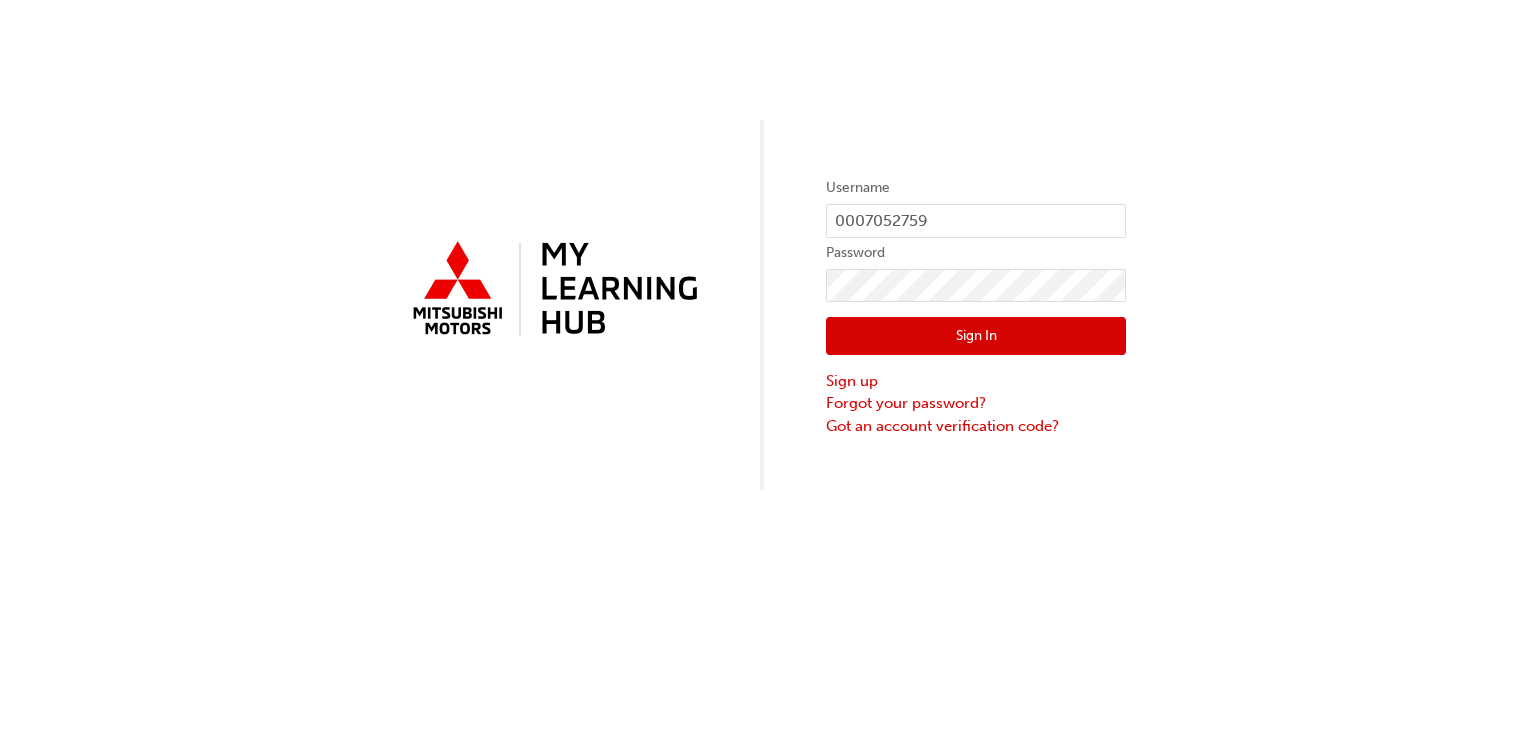click on "Sign In" at bounding box center [976, 336] 